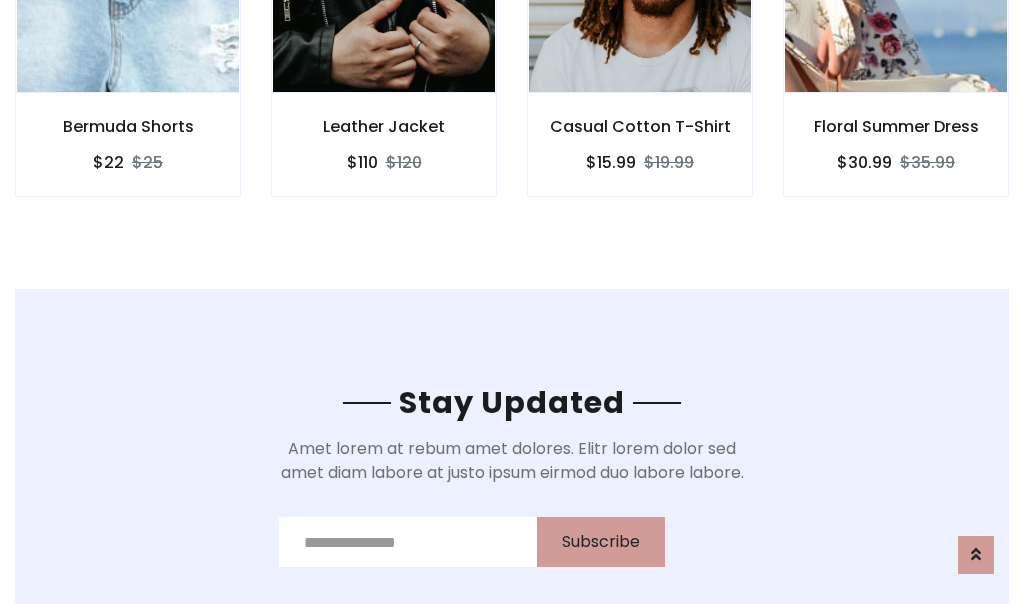 scroll, scrollTop: 3012, scrollLeft: 0, axis: vertical 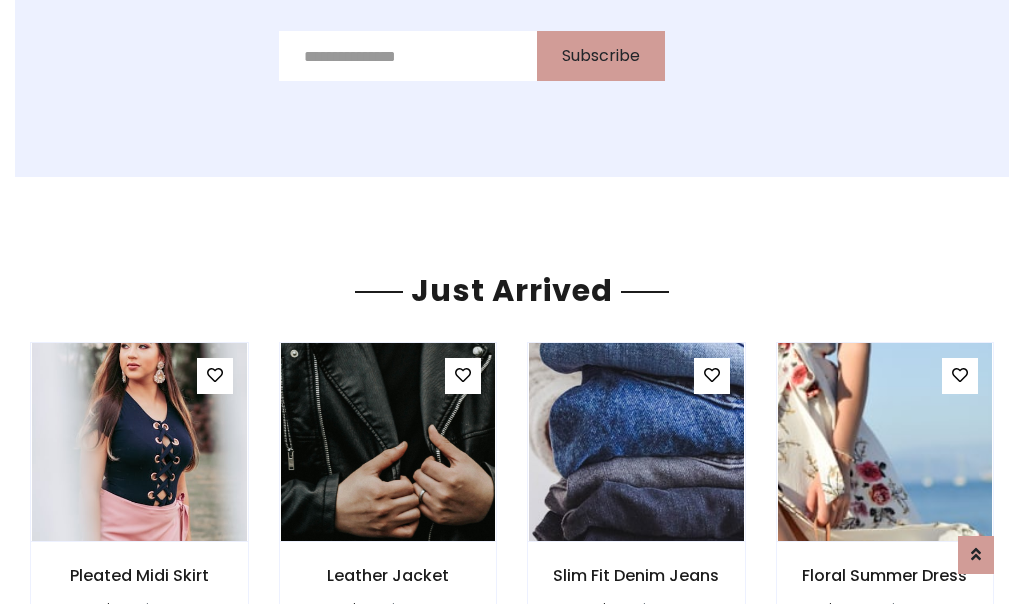 click on "Casual Cotton T-Shirt
$15.99
$19.99" at bounding box center (640, -428) 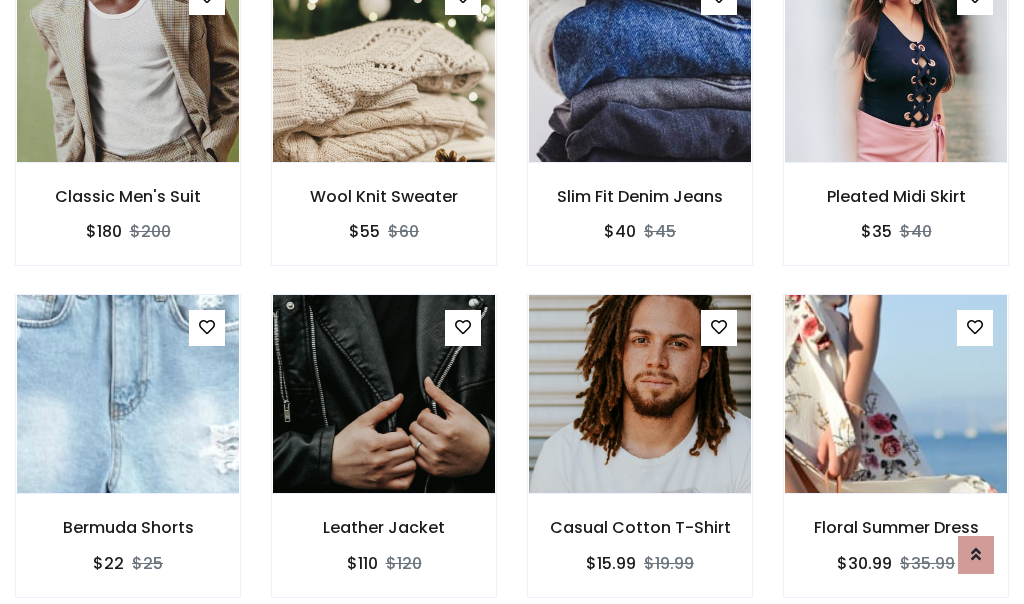 click on "Casual Cotton T-Shirt
$15.99
$19.99" at bounding box center [640, 459] 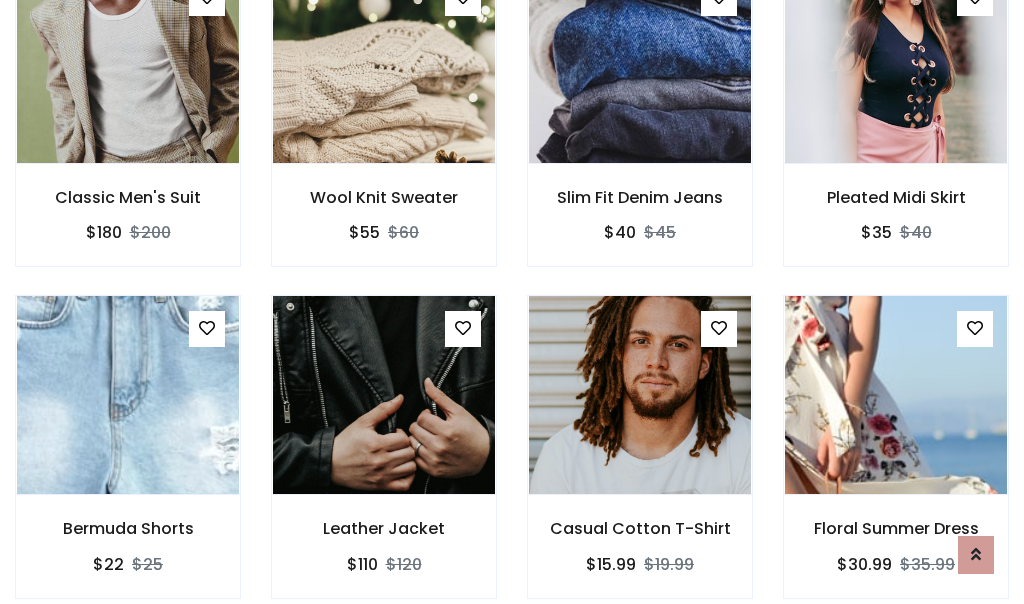 click on "Casual Cotton T-Shirt
$15.99
$19.99" at bounding box center (640, 460) 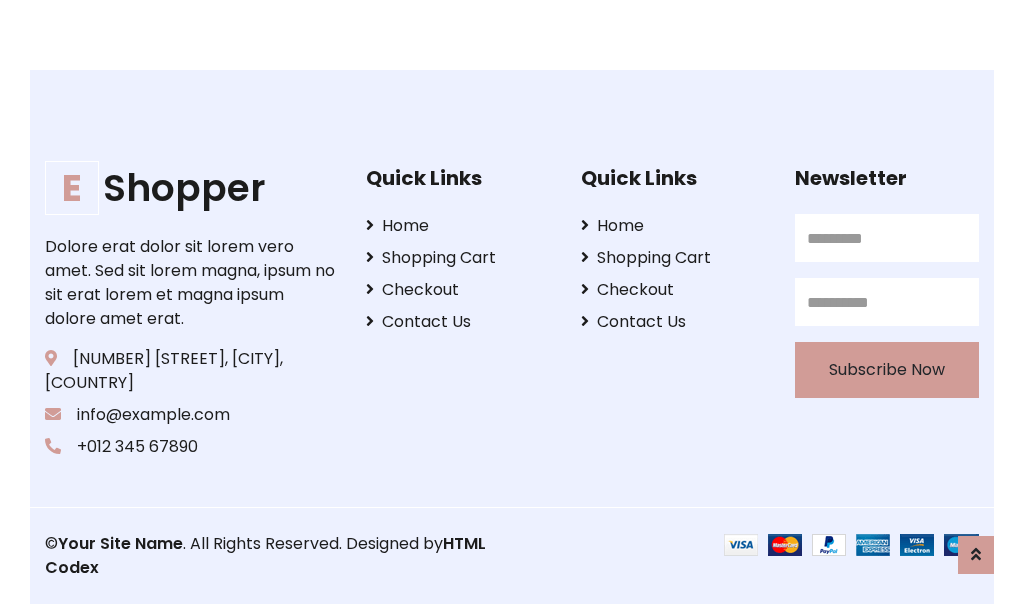 scroll, scrollTop: 3807, scrollLeft: 0, axis: vertical 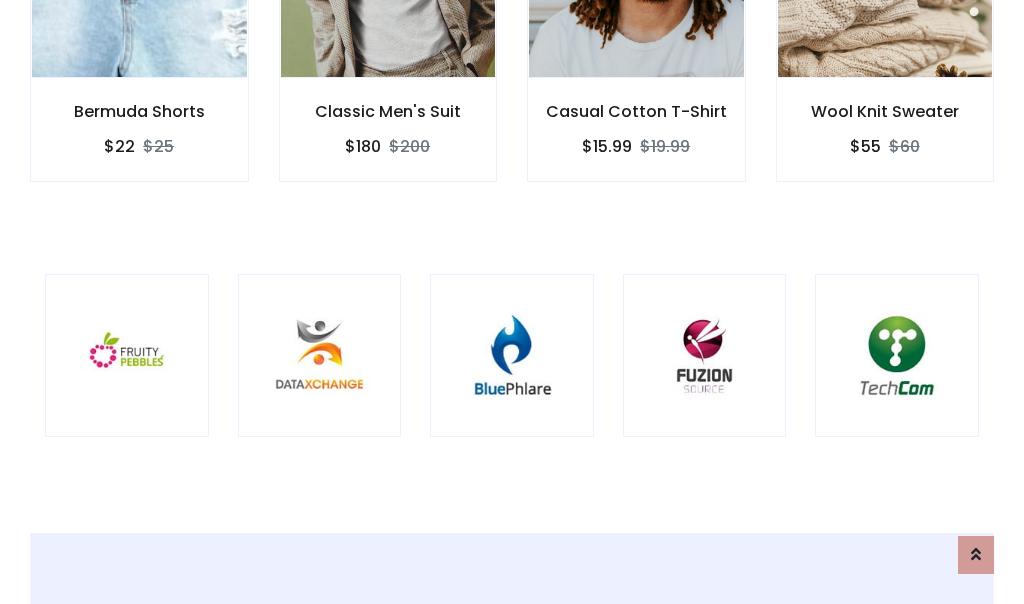 click at bounding box center (512, 356) 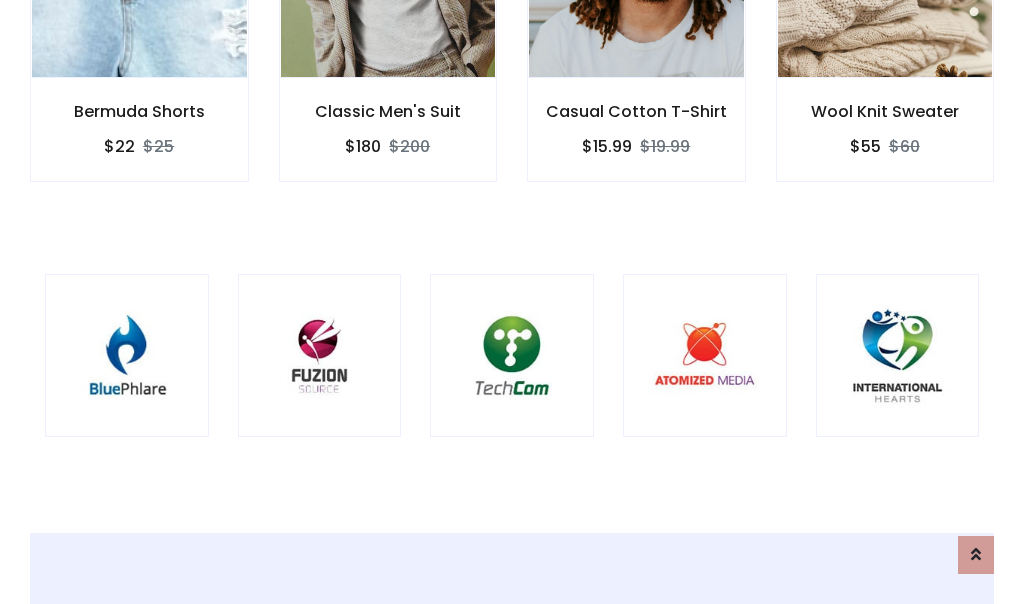 click at bounding box center (512, 356) 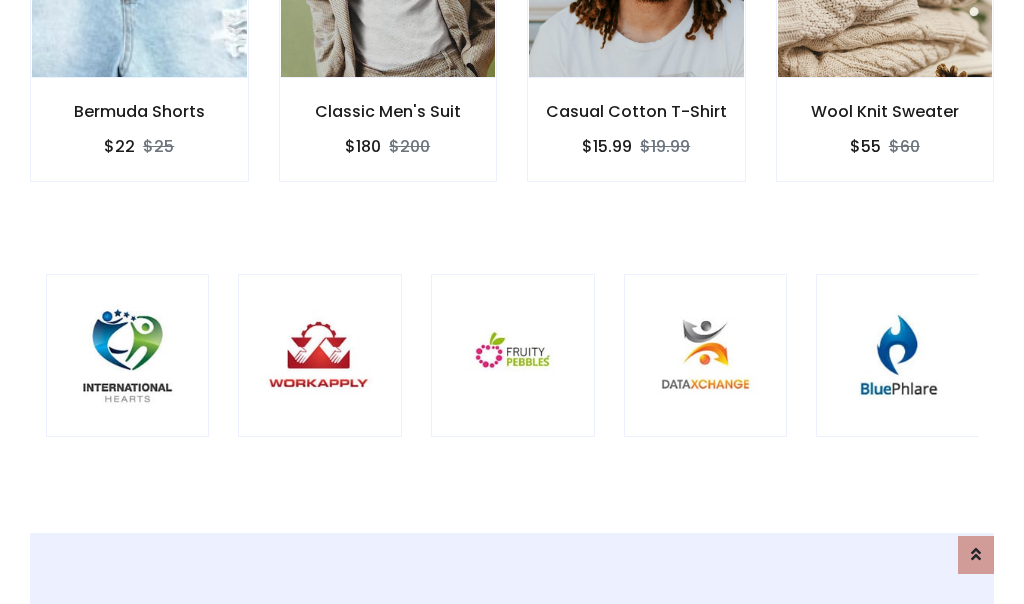 scroll, scrollTop: 0, scrollLeft: 0, axis: both 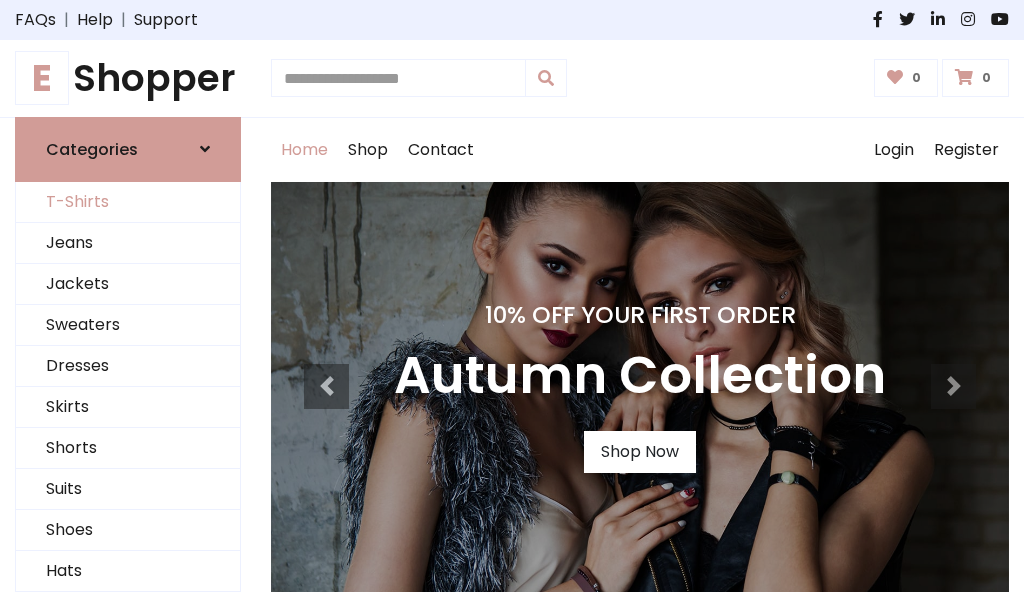click on "T-Shirts" at bounding box center [128, 202] 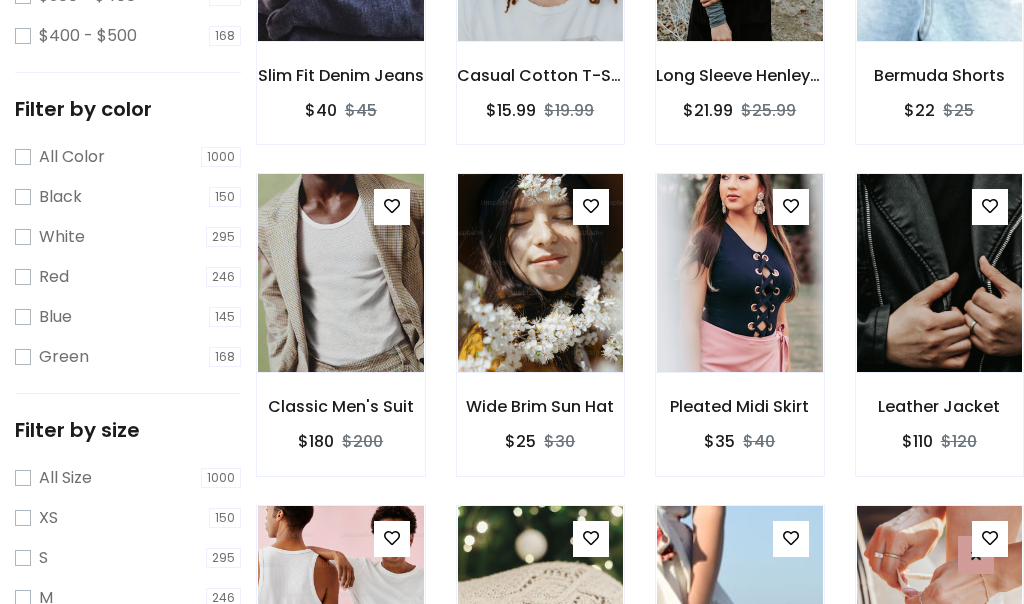 scroll, scrollTop: 701, scrollLeft: 0, axis: vertical 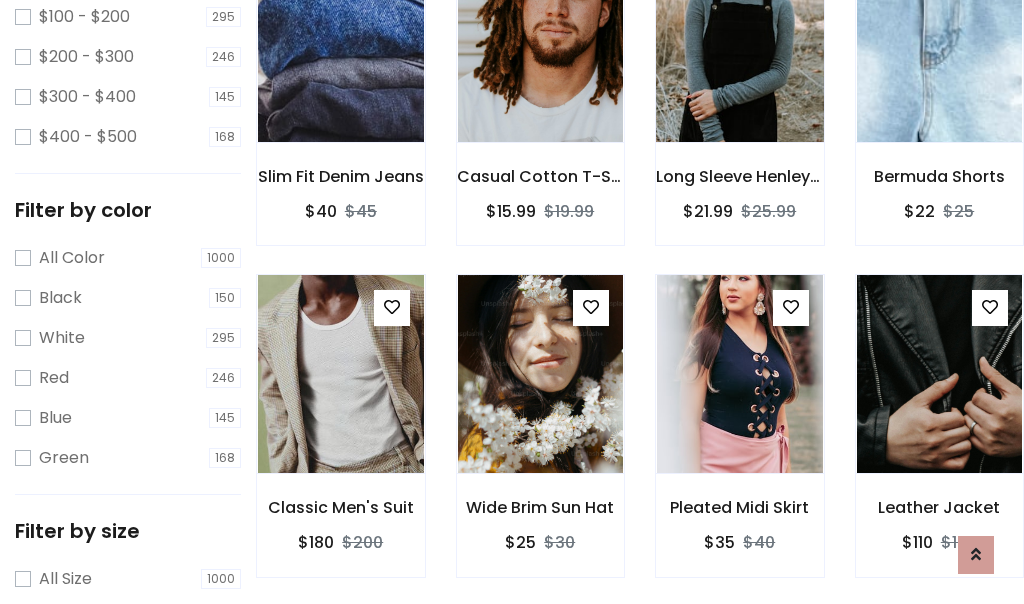 click at bounding box center (739, 43) 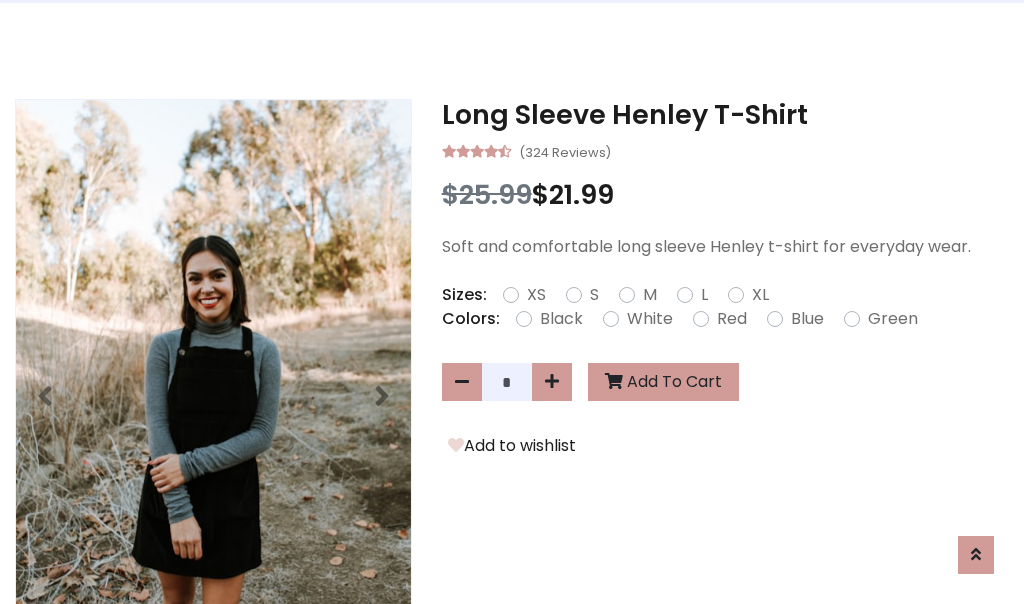 scroll, scrollTop: 0, scrollLeft: 0, axis: both 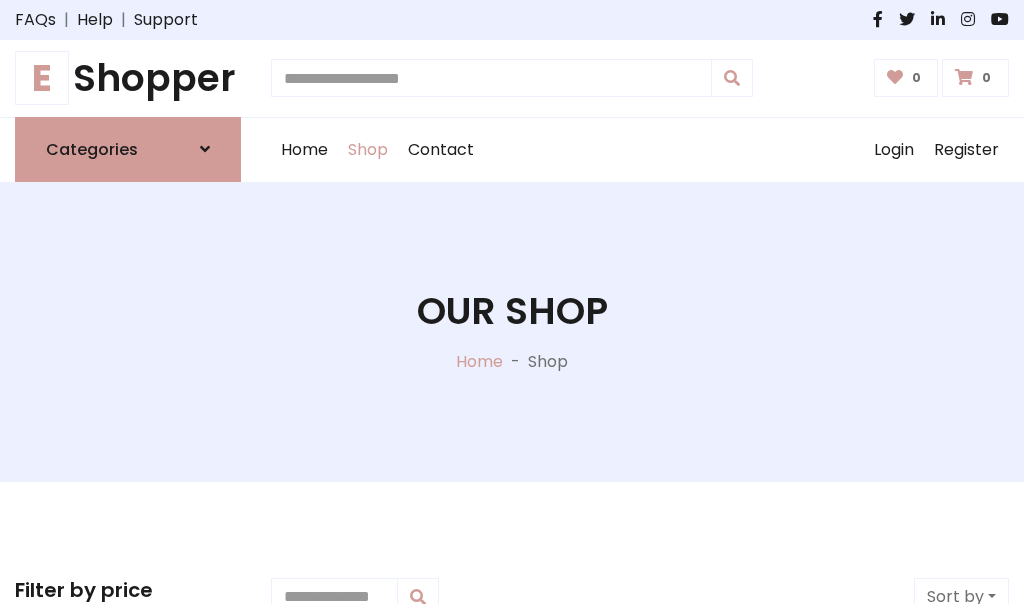click on "E Shopper" at bounding box center [128, 78] 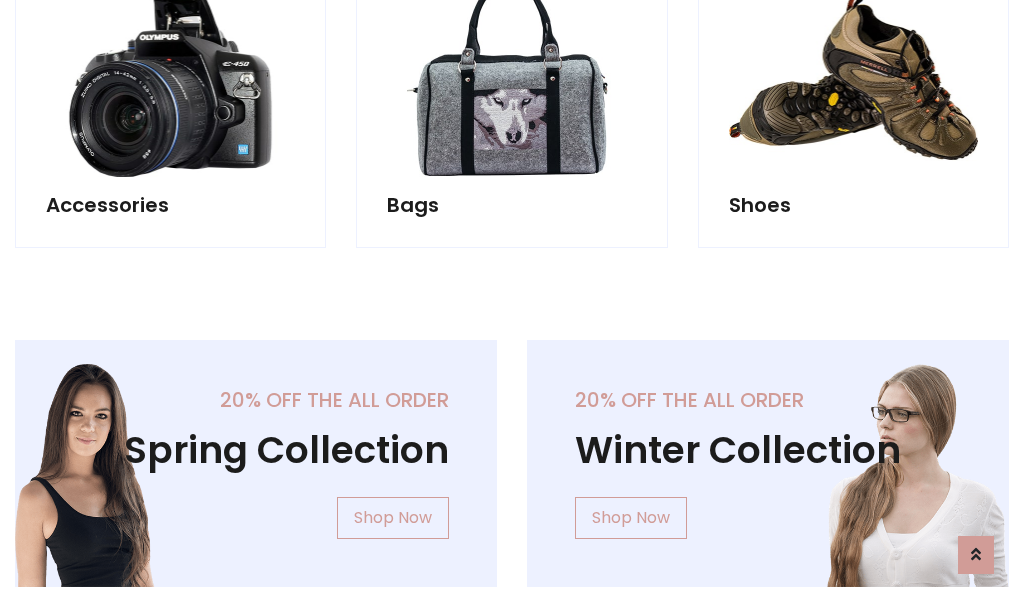 scroll, scrollTop: 1943, scrollLeft: 0, axis: vertical 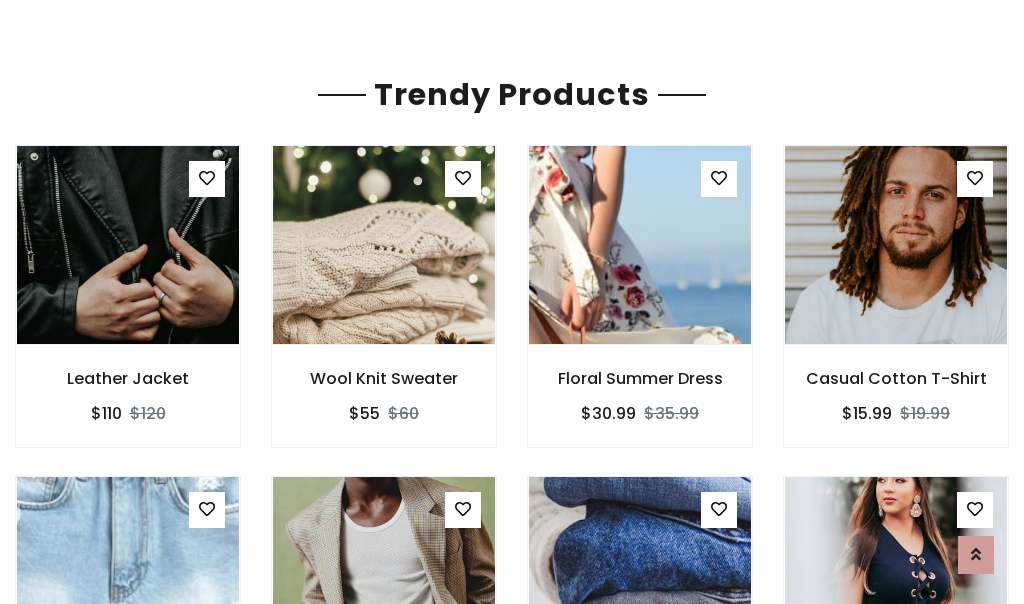 click on "Shop" at bounding box center [368, -1793] 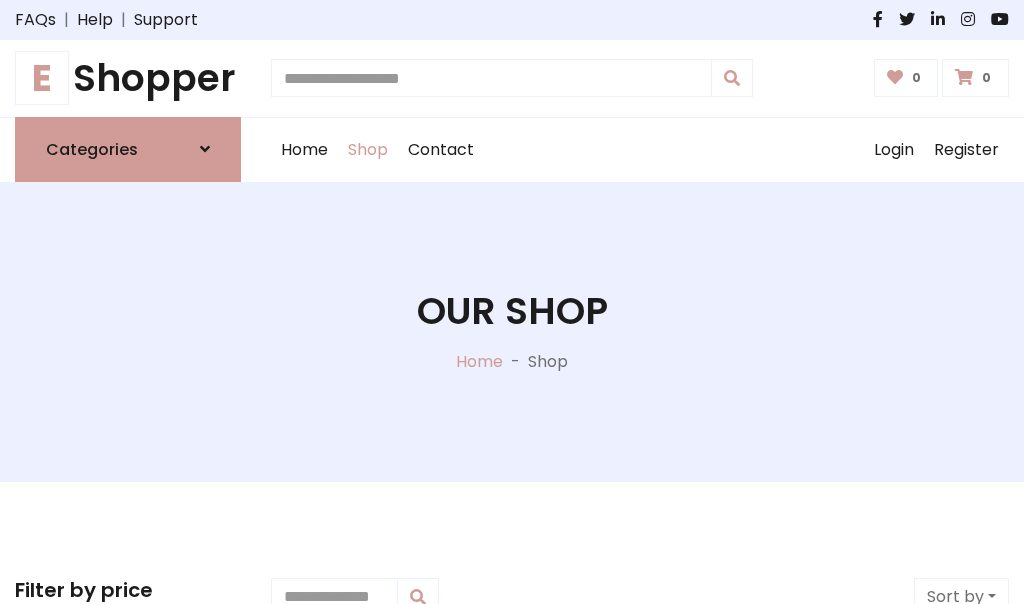 scroll, scrollTop: 0, scrollLeft: 0, axis: both 